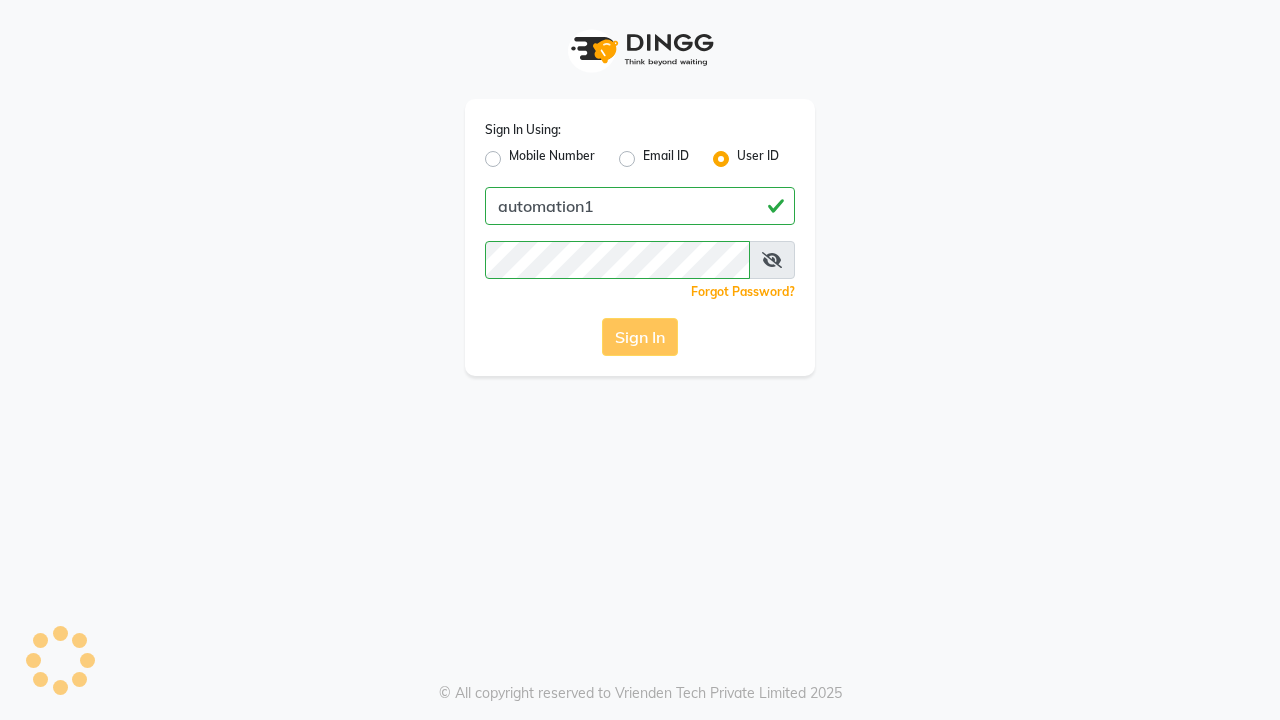 scroll, scrollTop: 0, scrollLeft: 0, axis: both 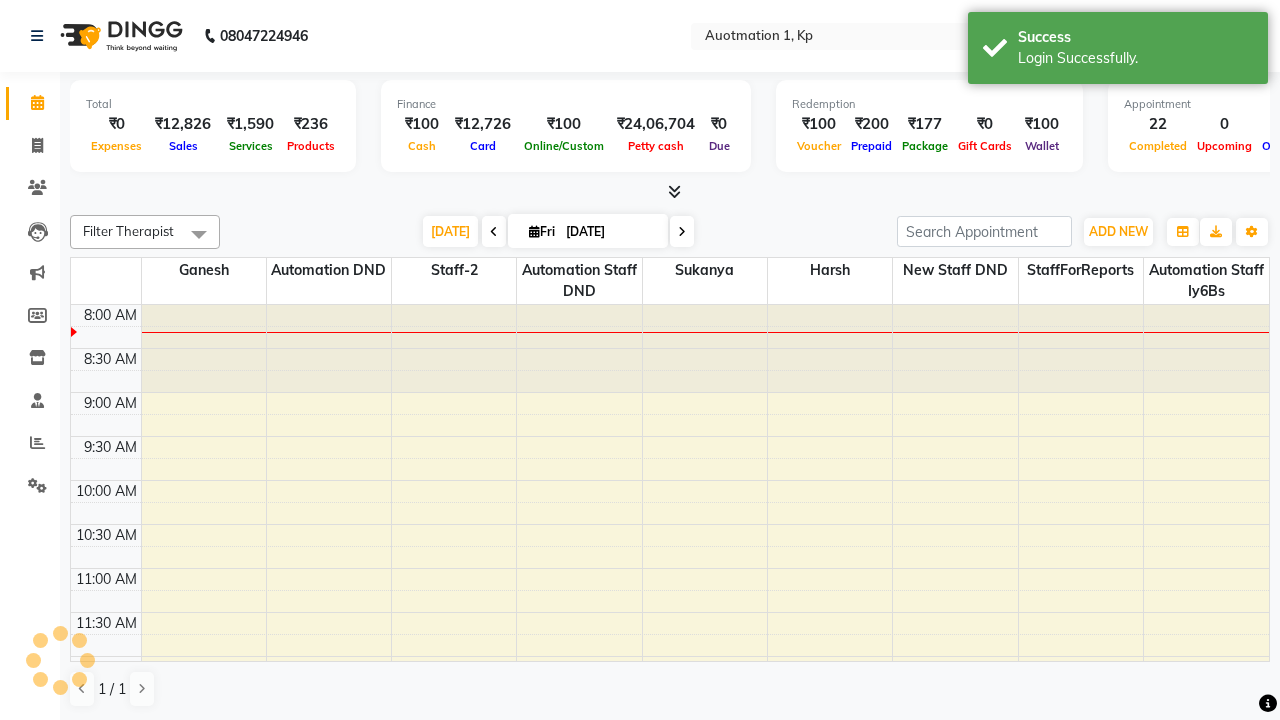 select on "en" 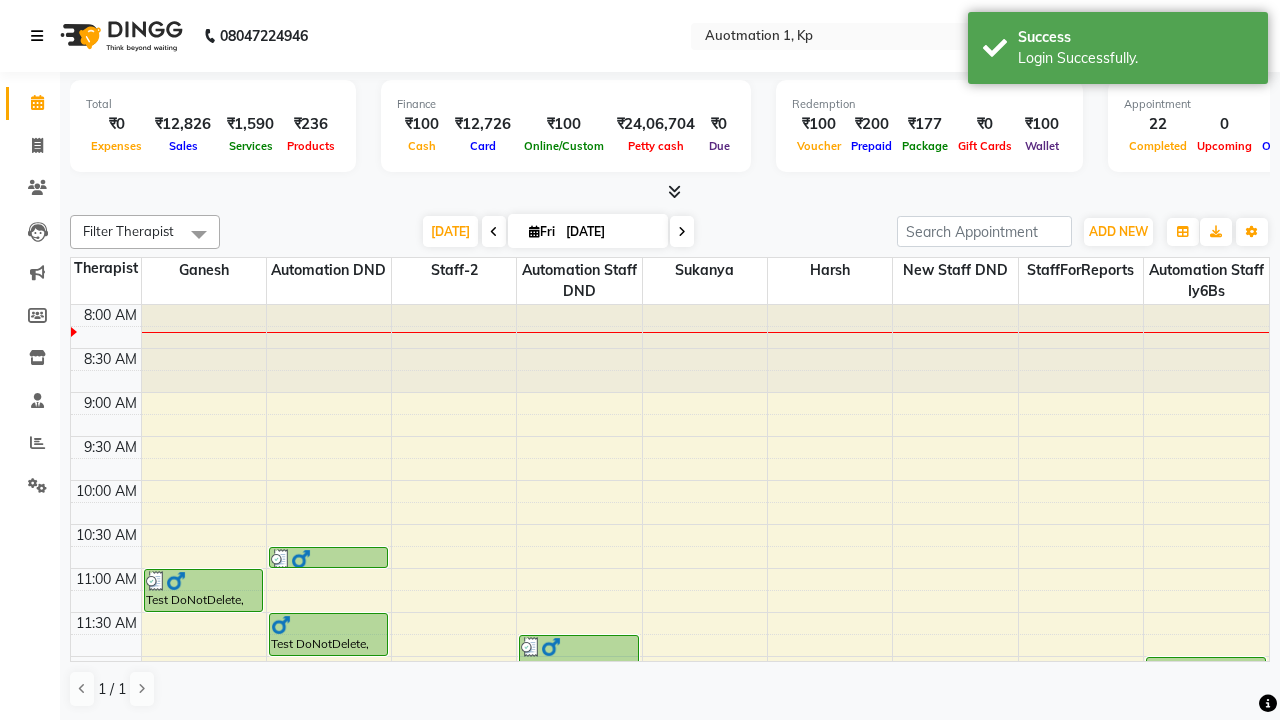 click at bounding box center [37, 36] 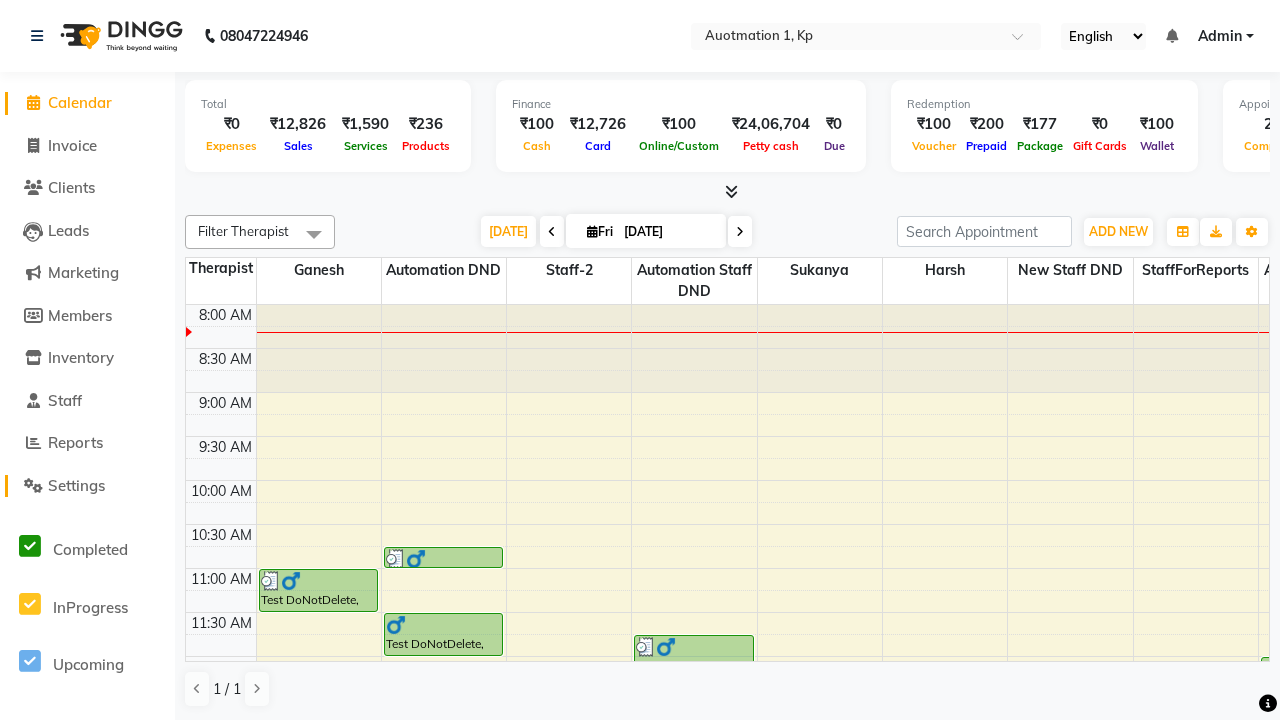 click on "Settings" 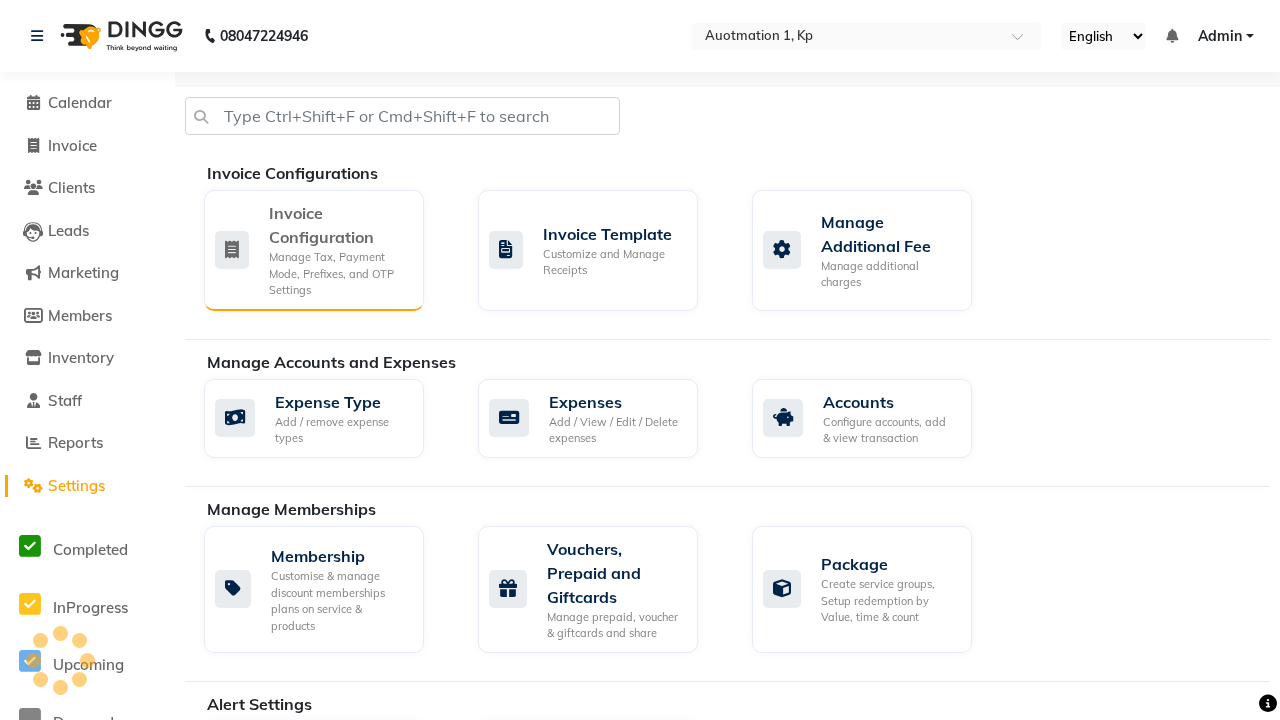click on "Manage Tax, Payment Mode, Prefixes, and OTP Settings" 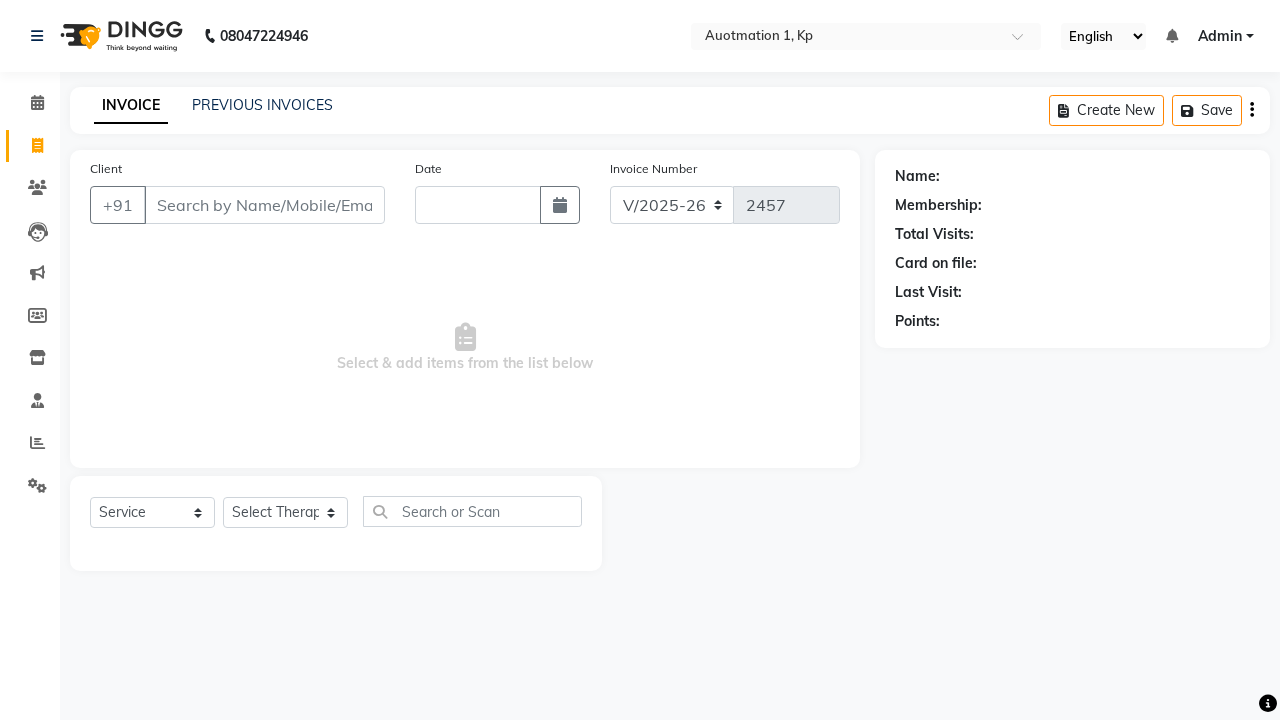 select on "150" 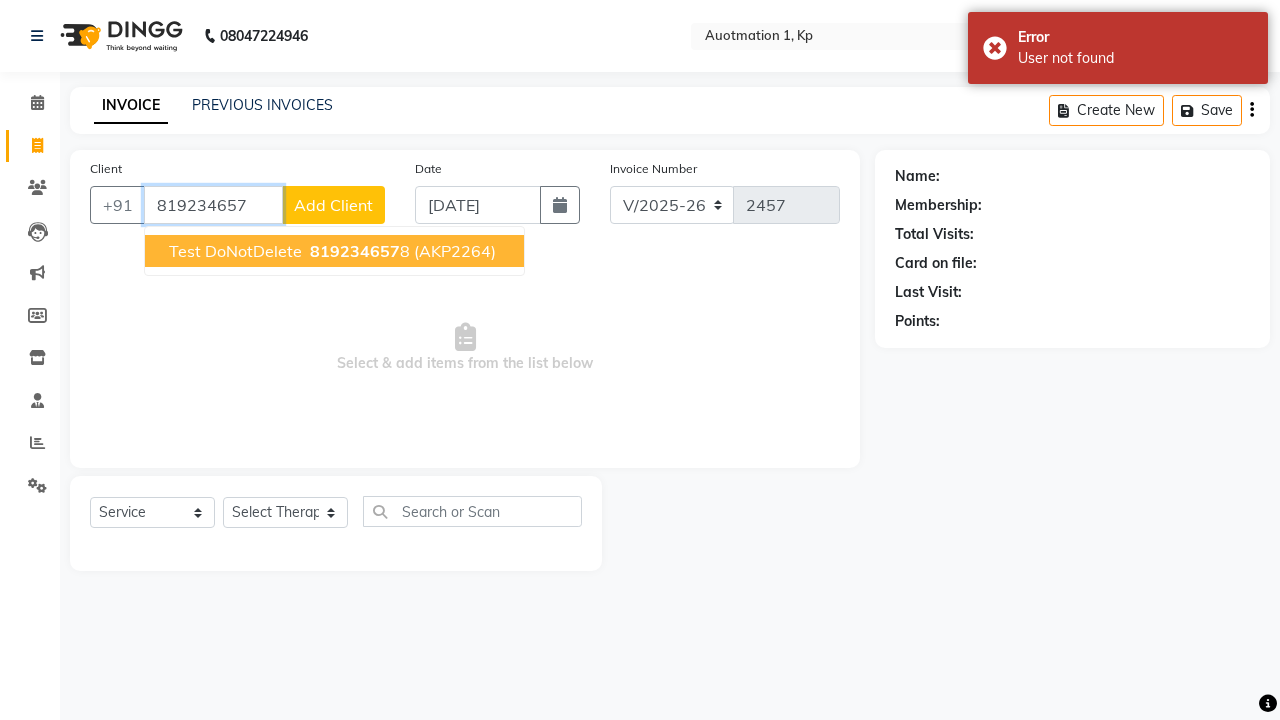 click on "819234657" at bounding box center [355, 251] 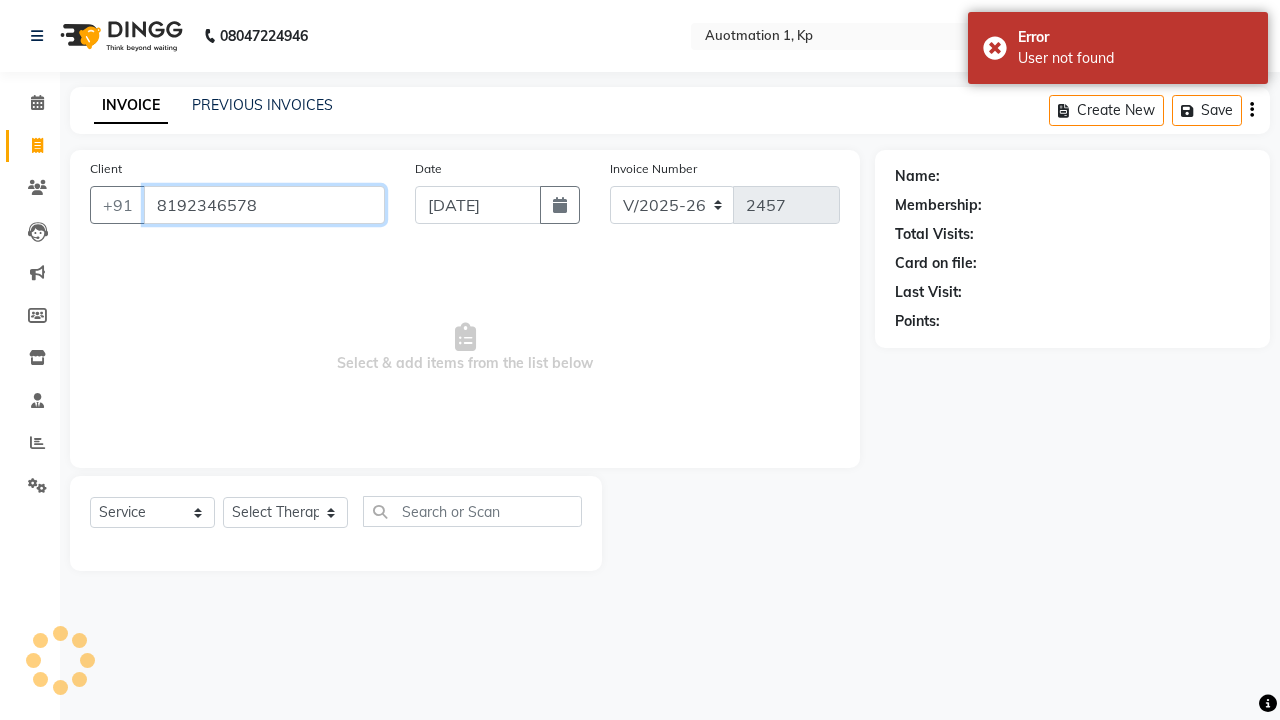 type on "8192346578" 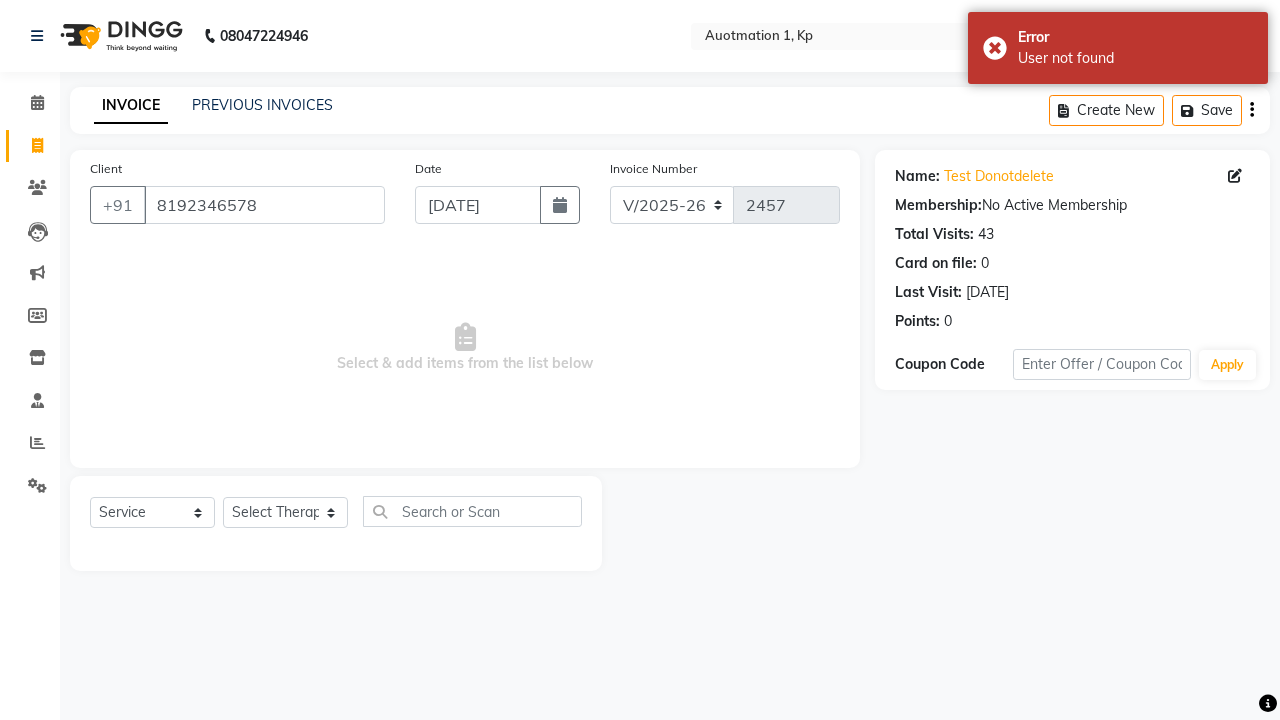 select on "5421" 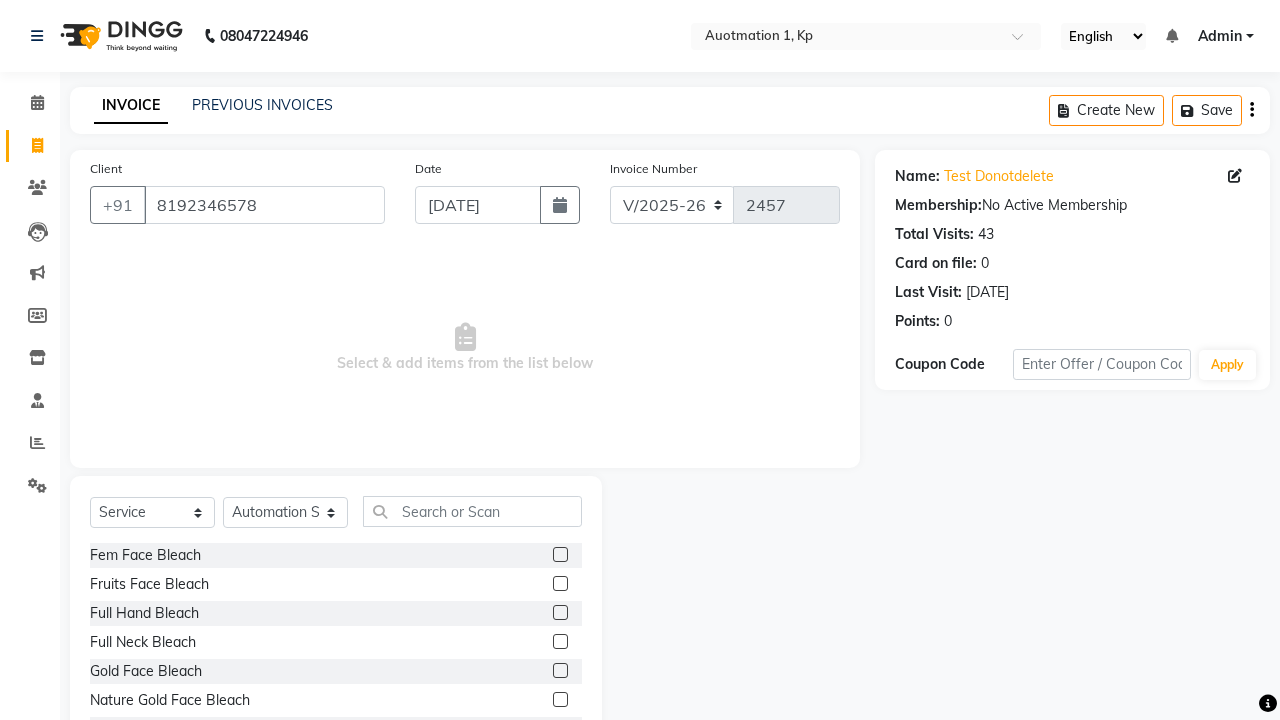 click 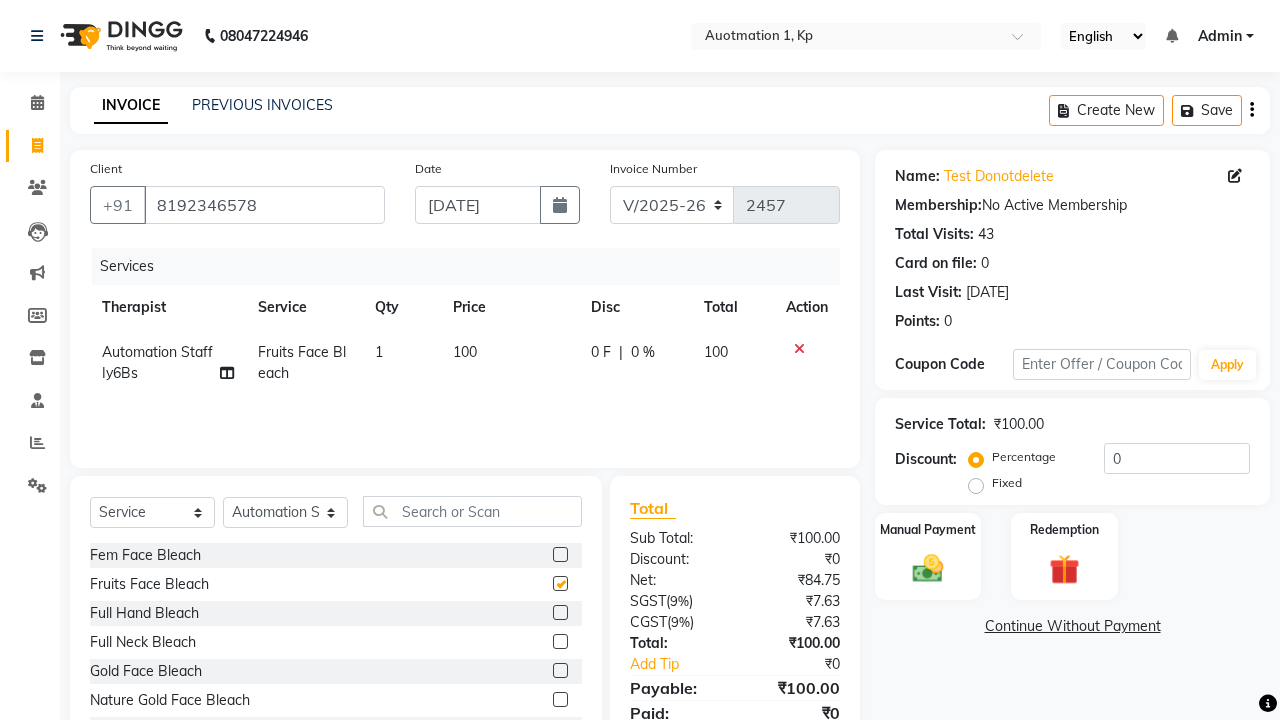 checkbox on "false" 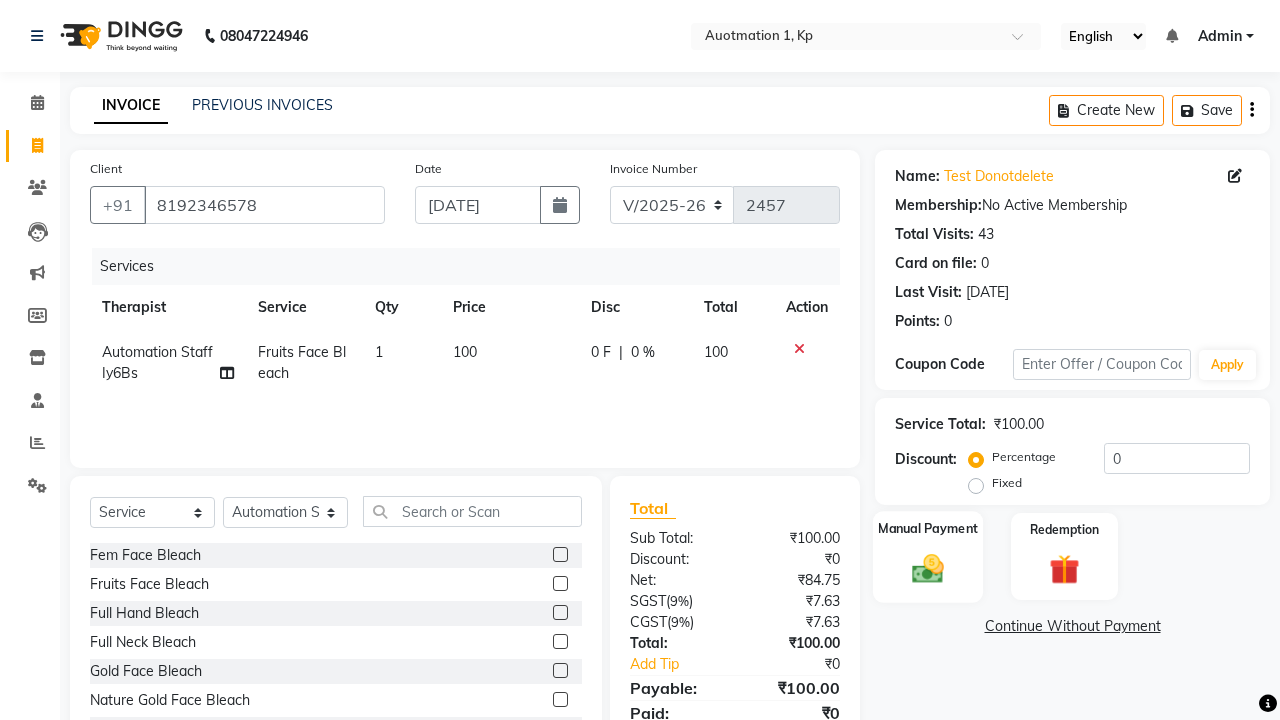 click 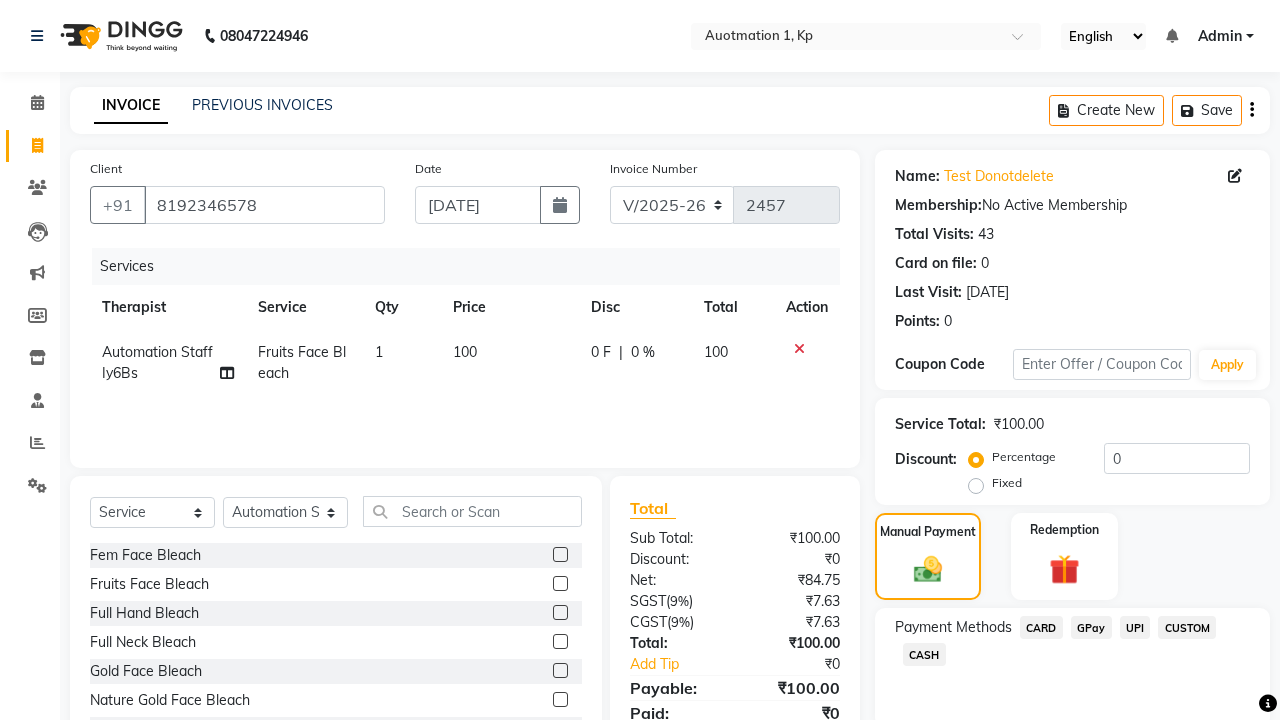 click on "CARD" 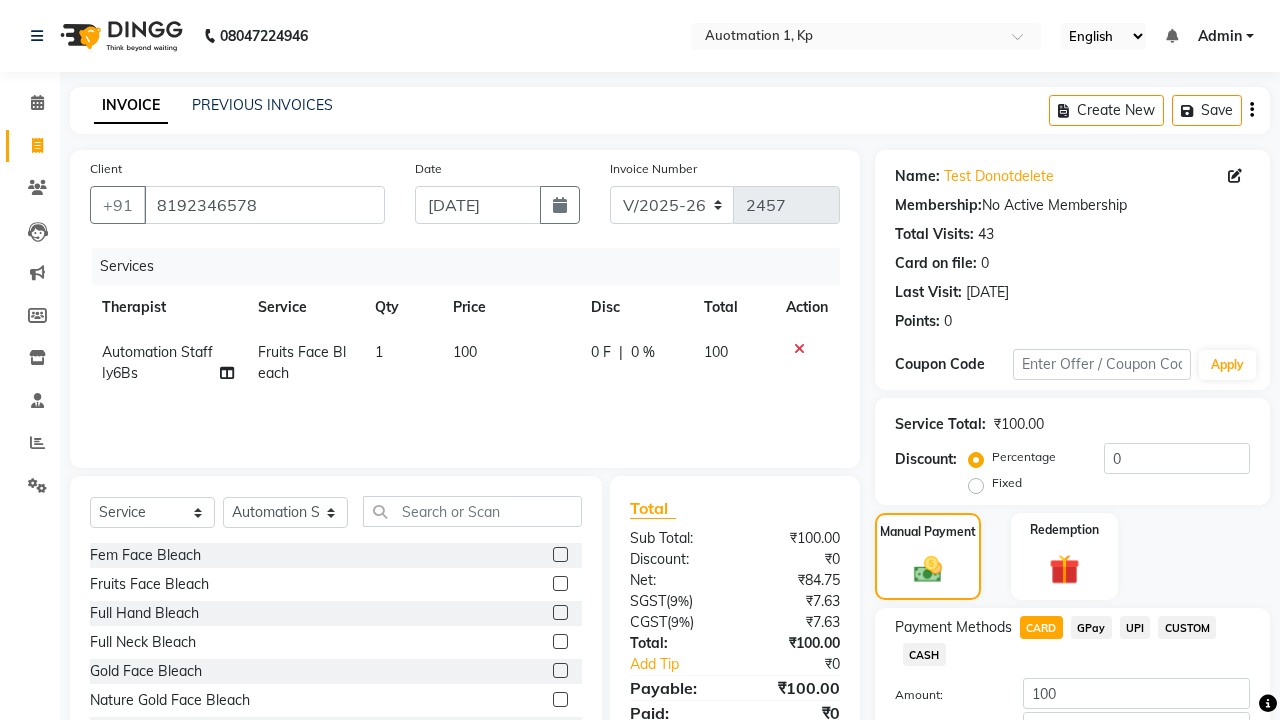 scroll, scrollTop: 135, scrollLeft: 0, axis: vertical 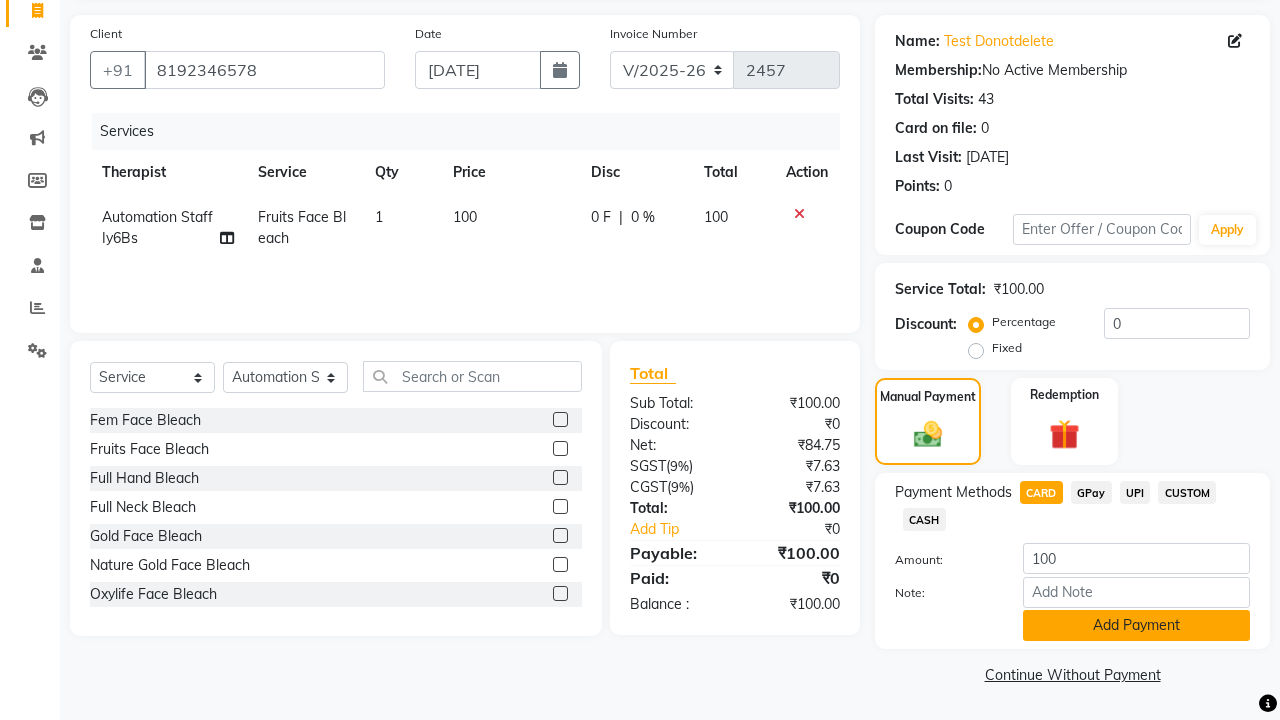 click on "Add Payment" 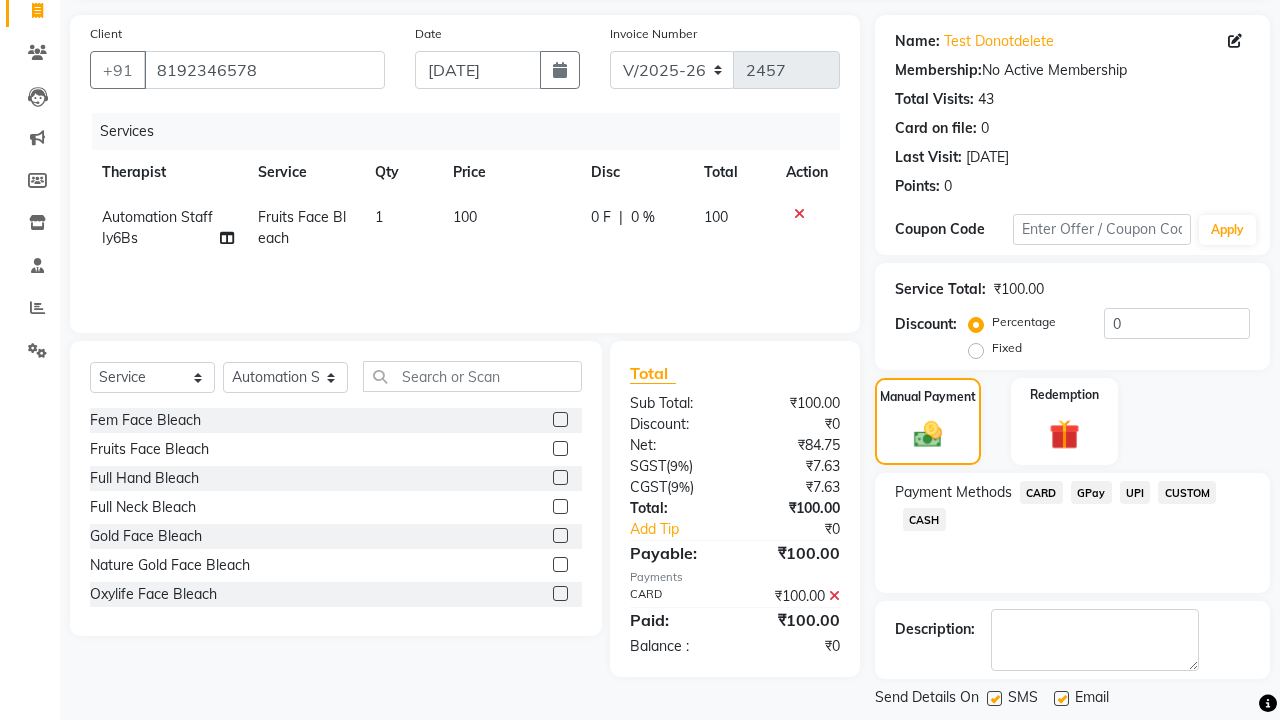 click on "Generate OTP" 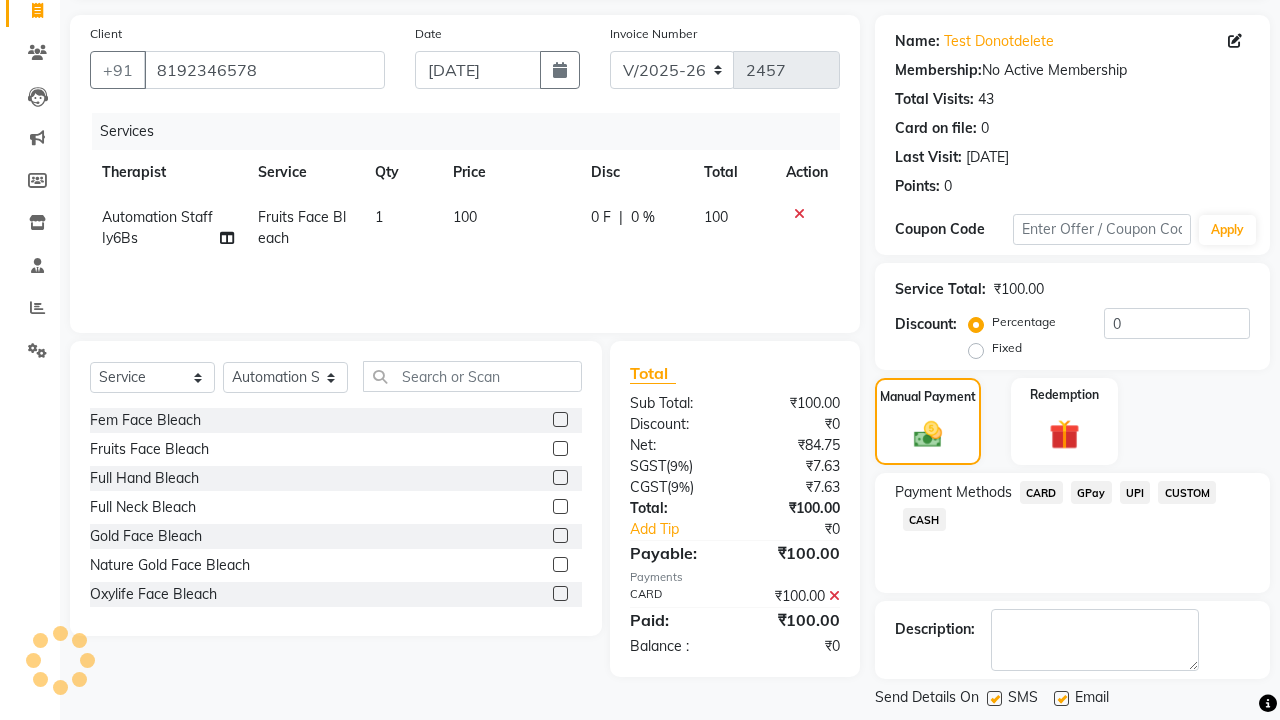 scroll, scrollTop: 231, scrollLeft: 0, axis: vertical 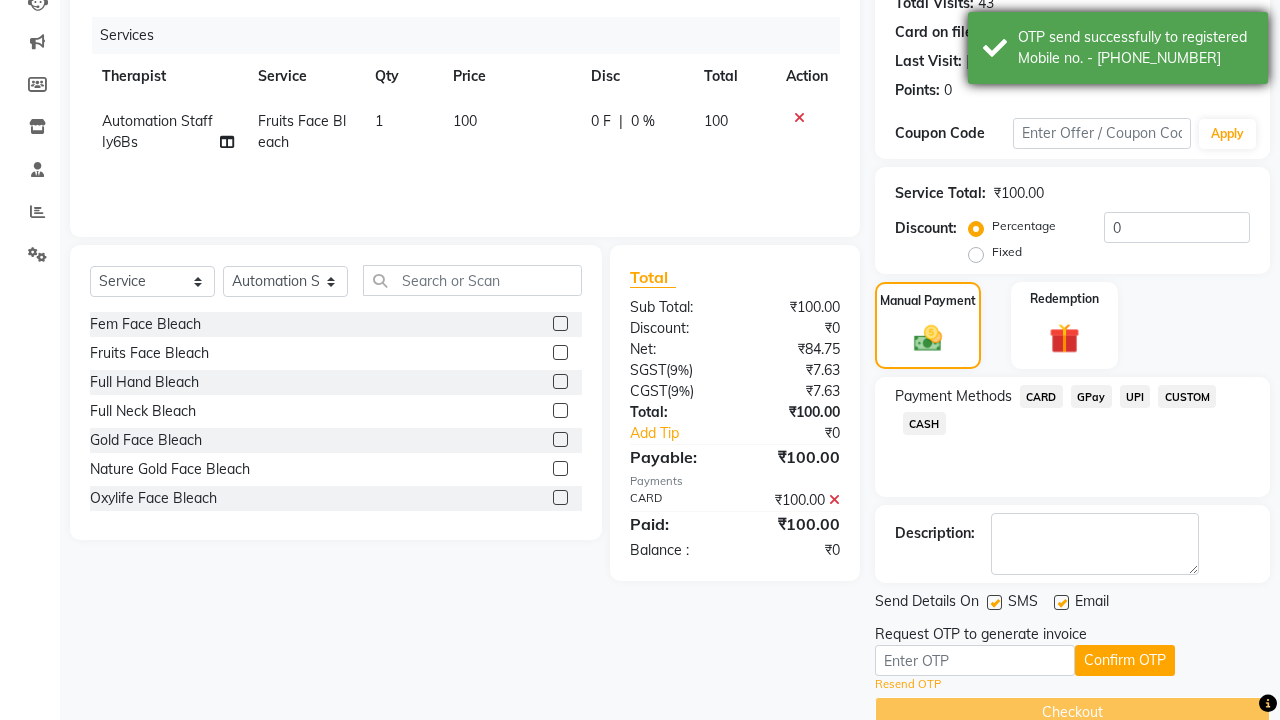 click on "OTP send successfully to registered  Mobile no. - 918192346578" at bounding box center (1135, 48) 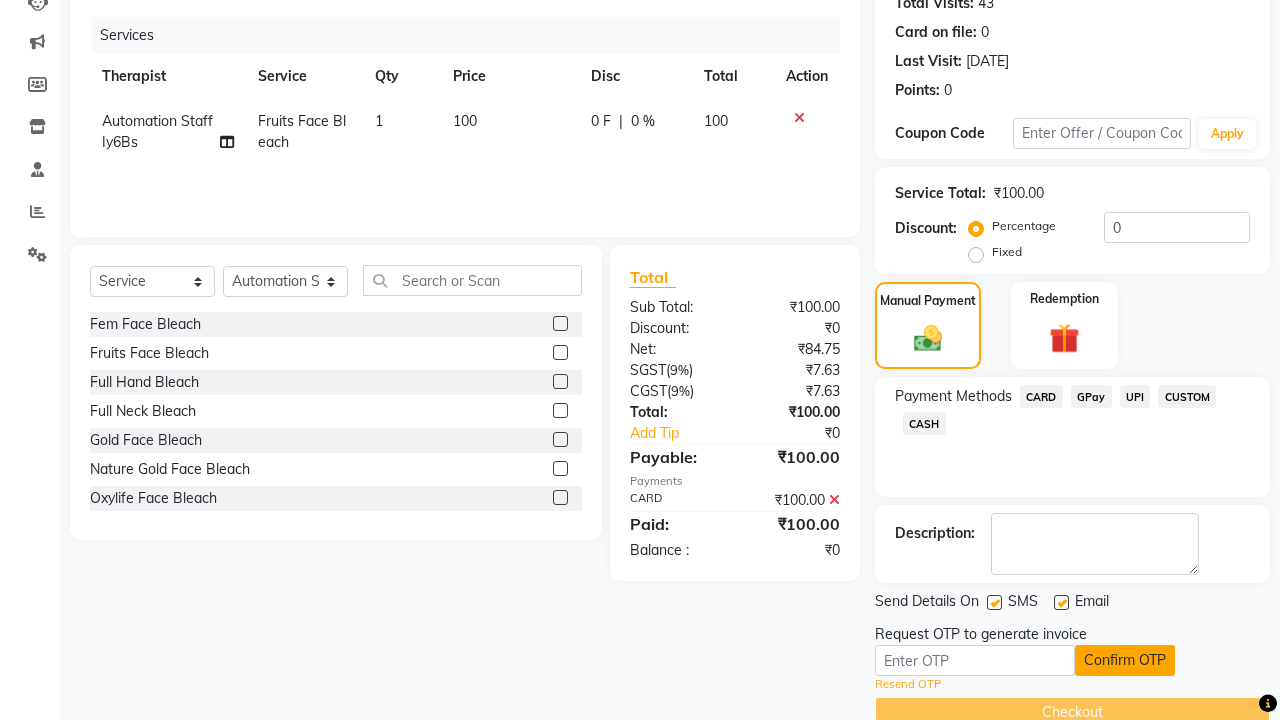 click on "Confirm OTP" 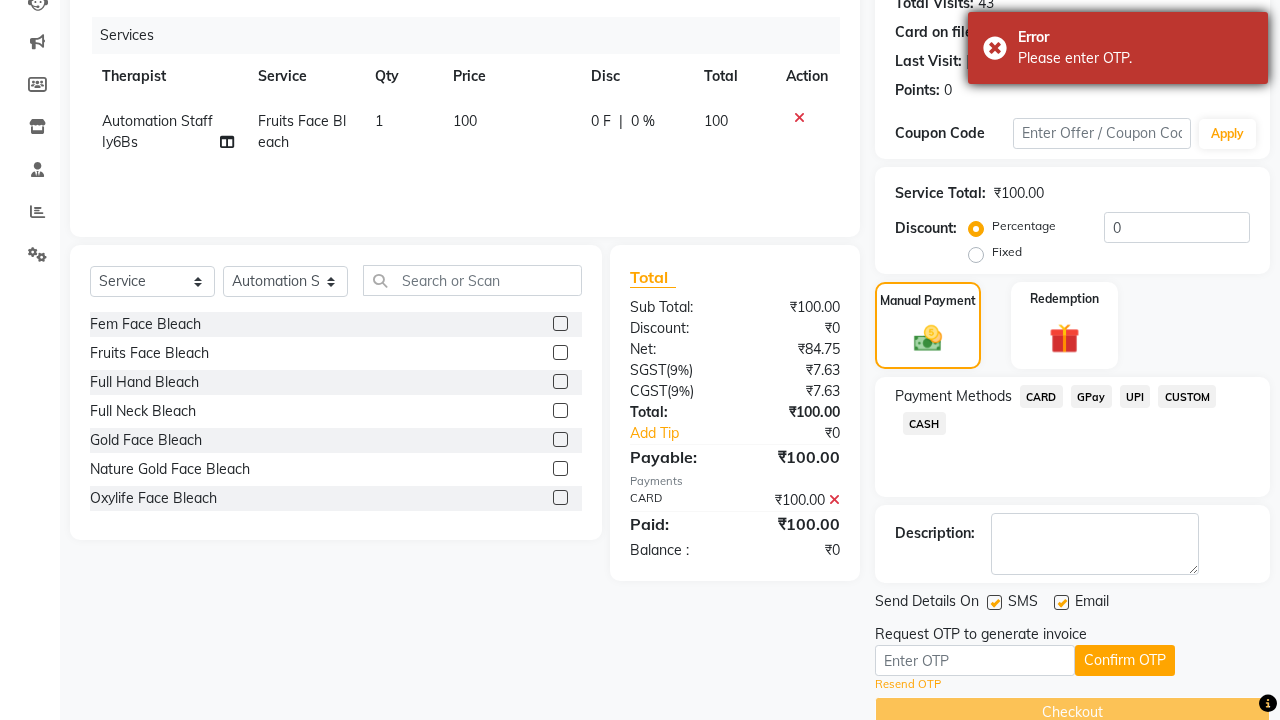 click on "Please enter OTP." at bounding box center [1135, 58] 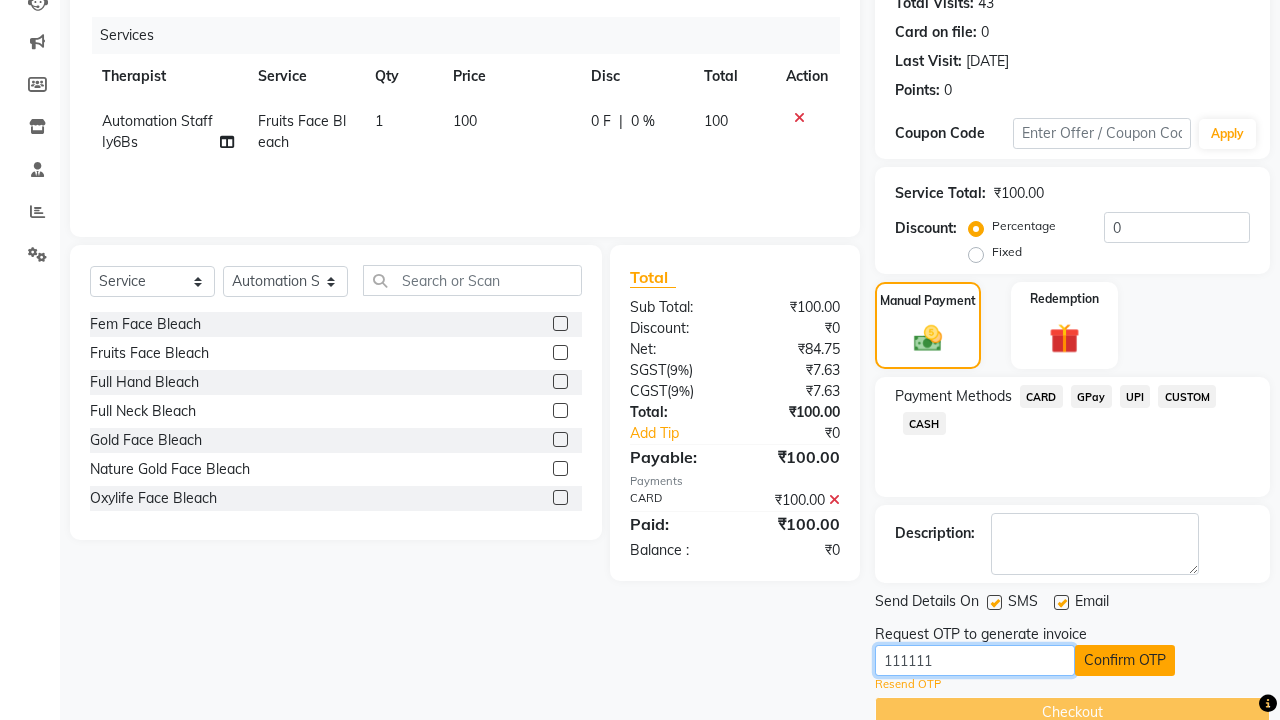 type on "111111" 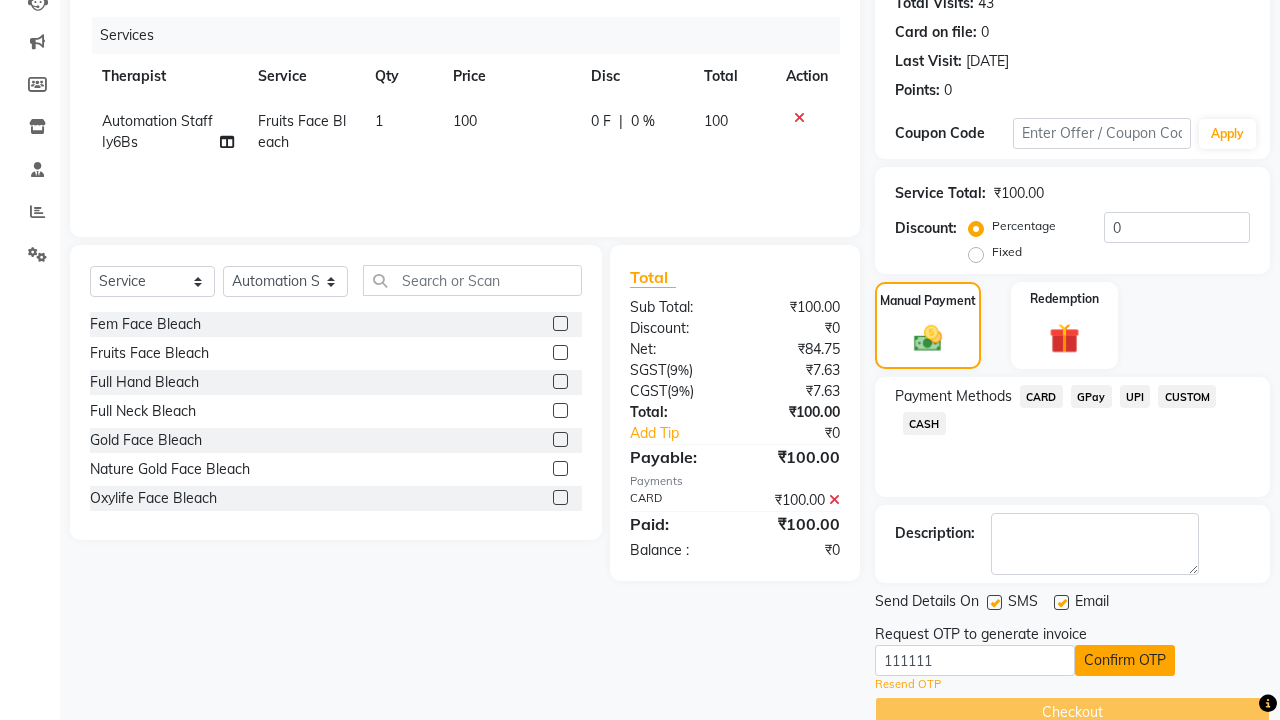 click on "Confirm OTP" 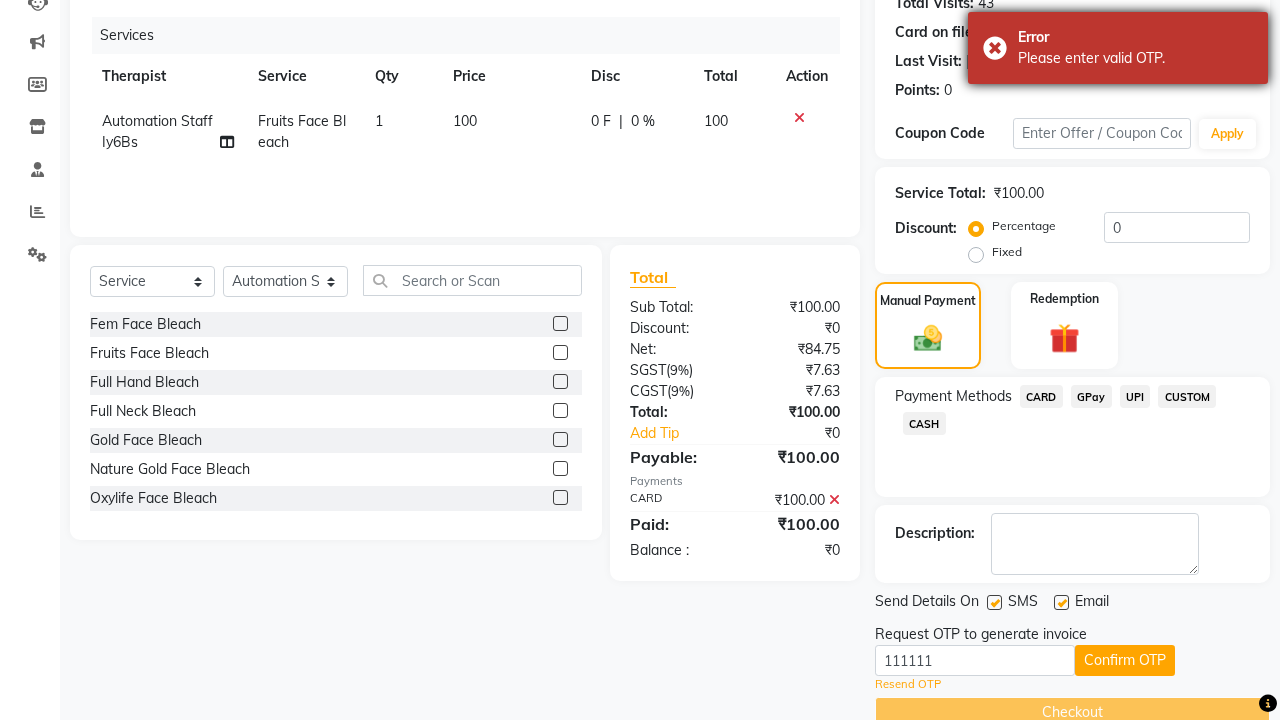 click on "Please enter valid OTP." at bounding box center (1135, 58) 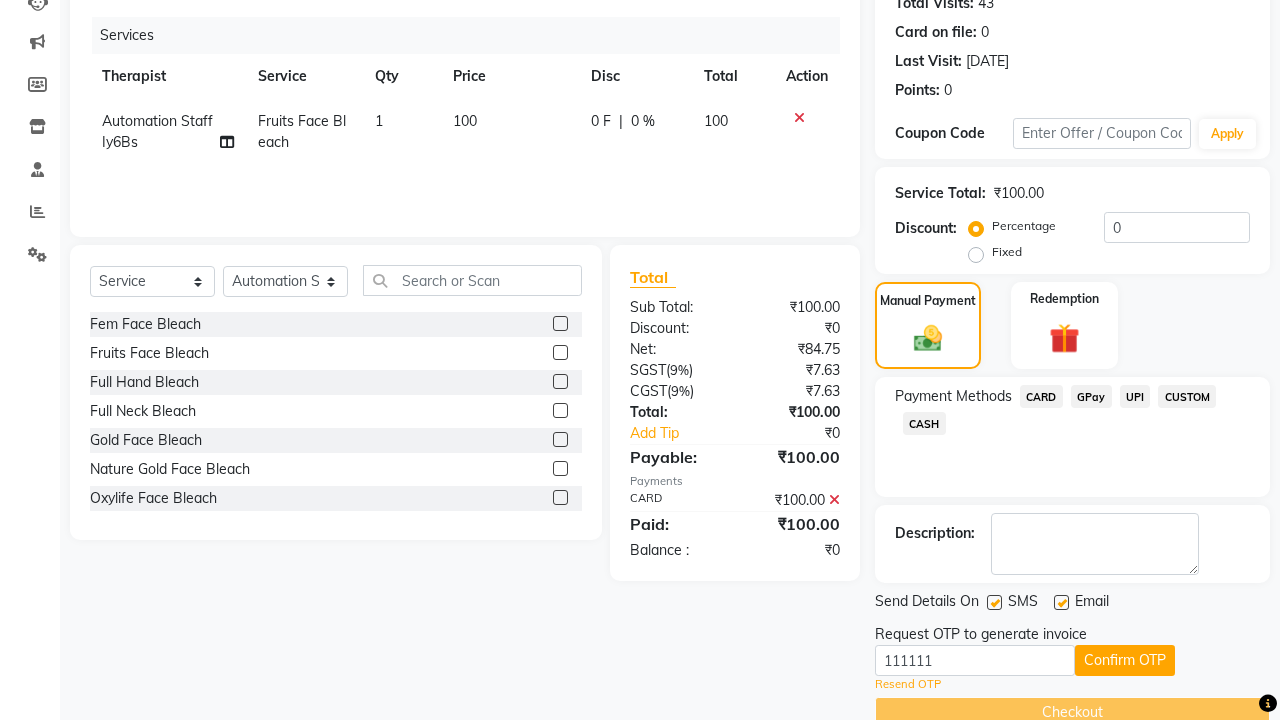 click at bounding box center (37, -195) 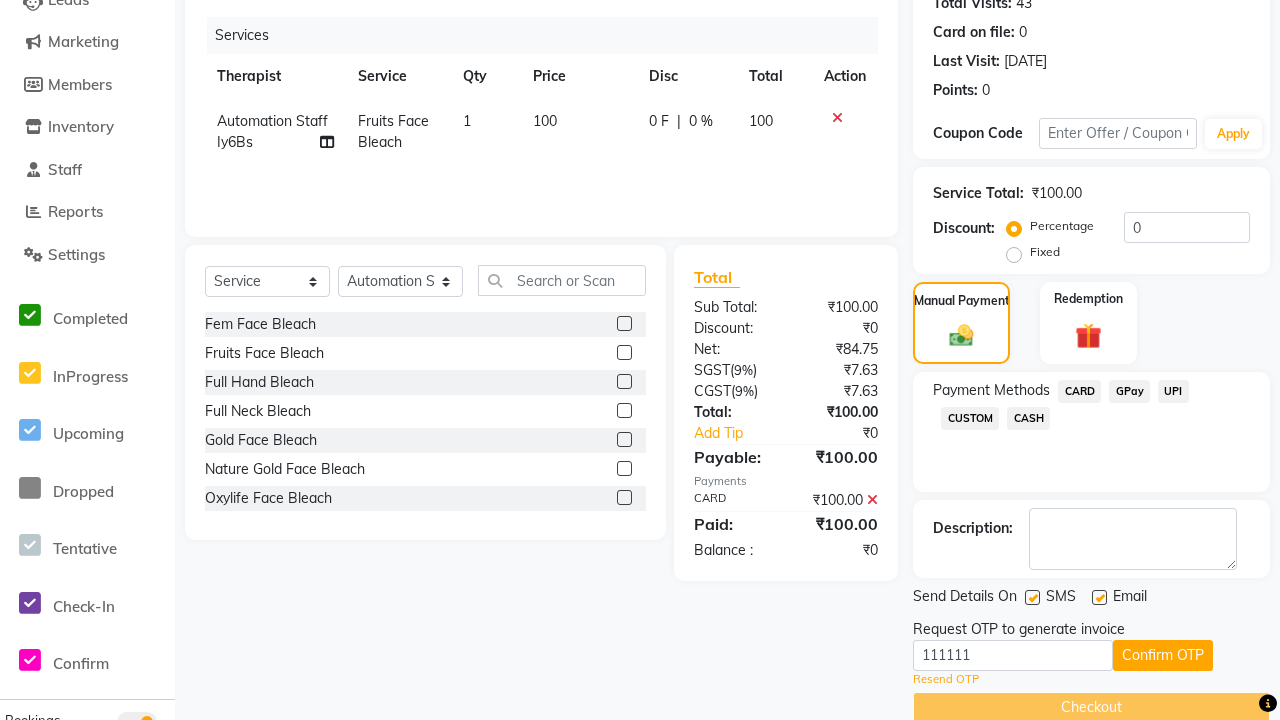 scroll, scrollTop: 0, scrollLeft: 0, axis: both 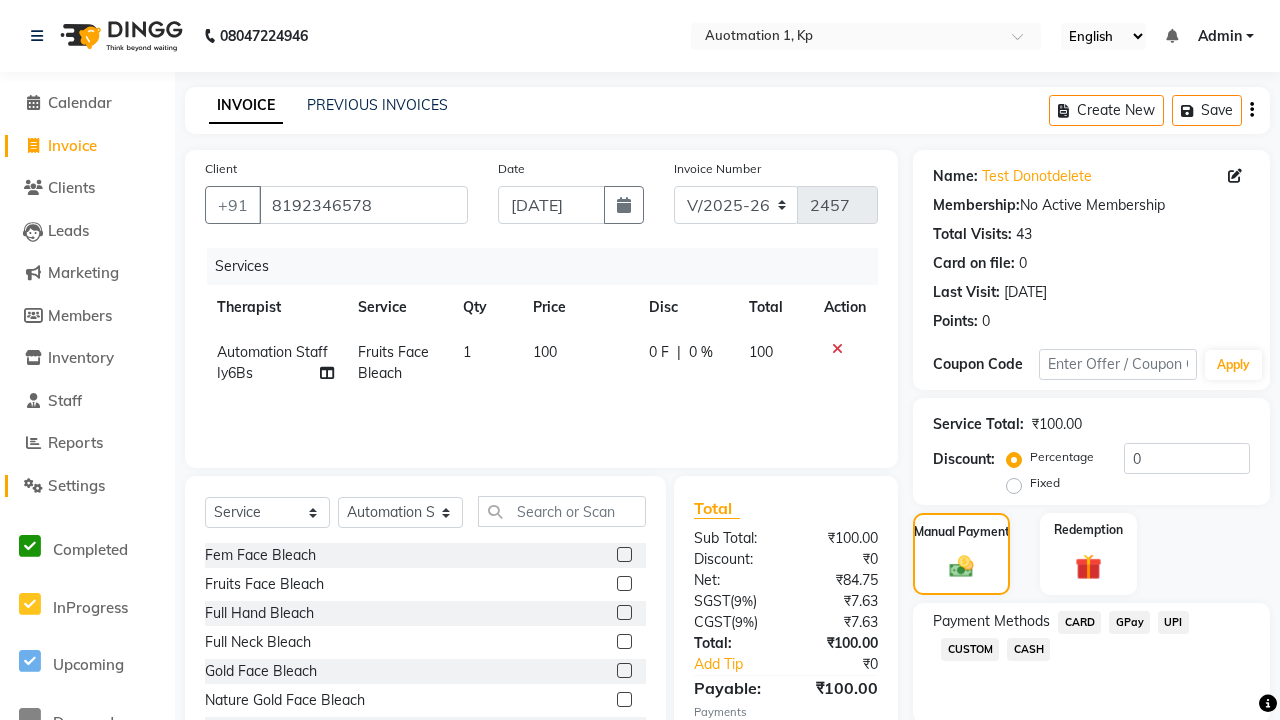click on "Settings" 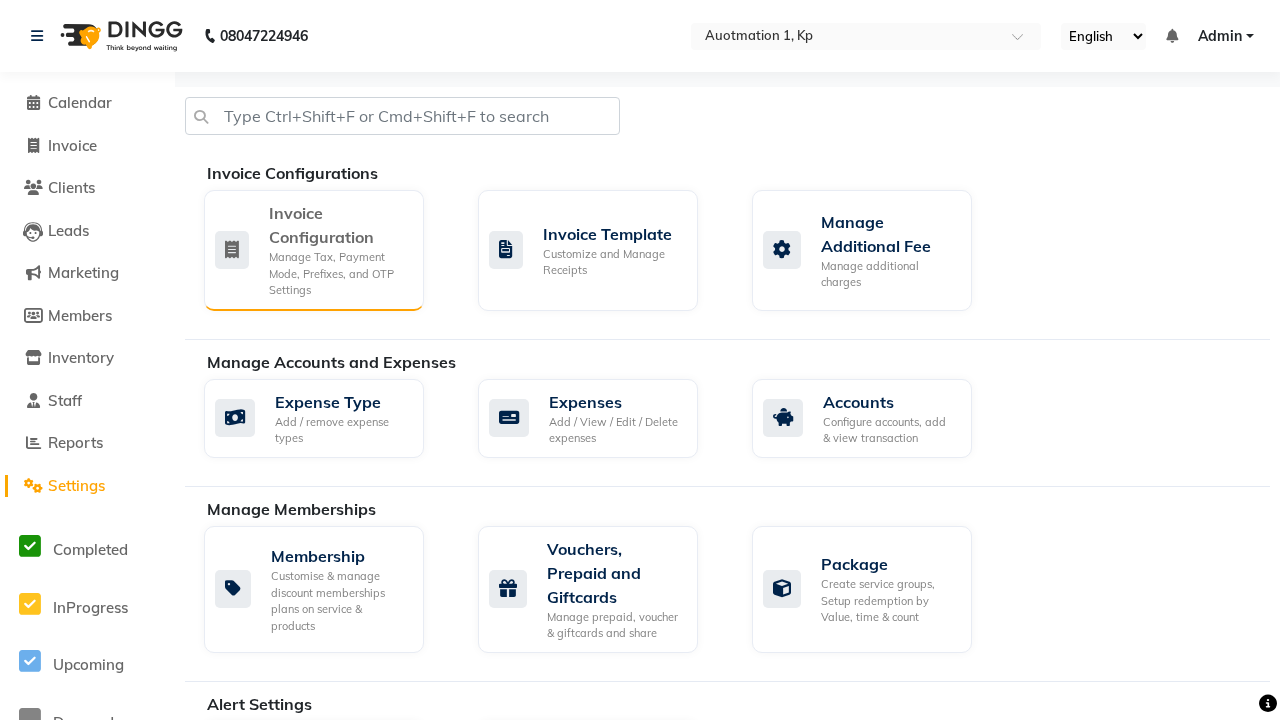click on "Manage Tax, Payment Mode, Prefixes, and OTP Settings" 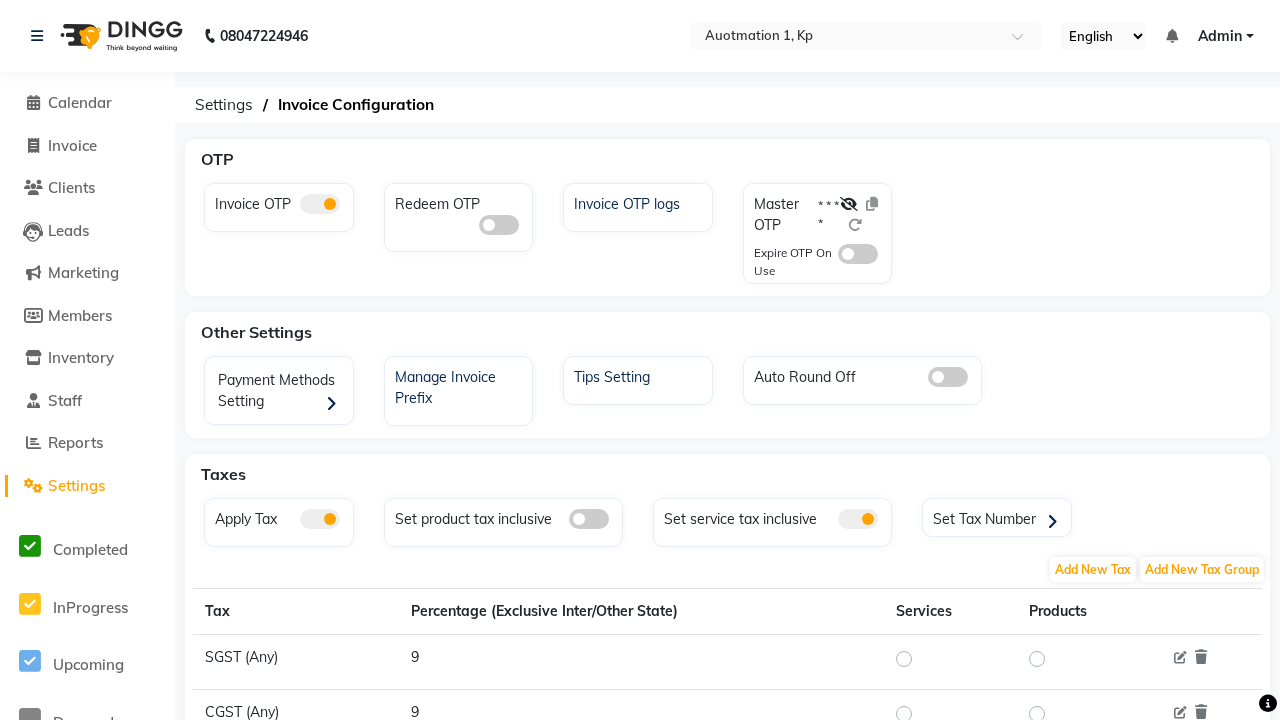 click 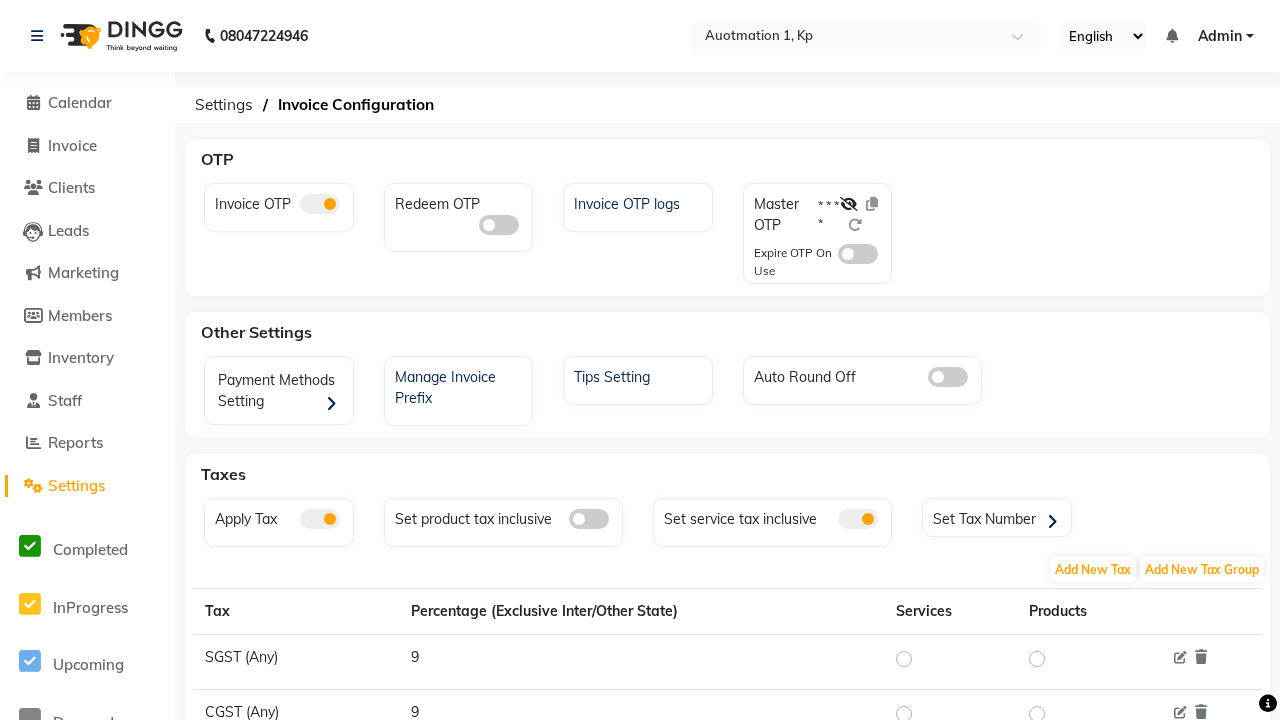 click 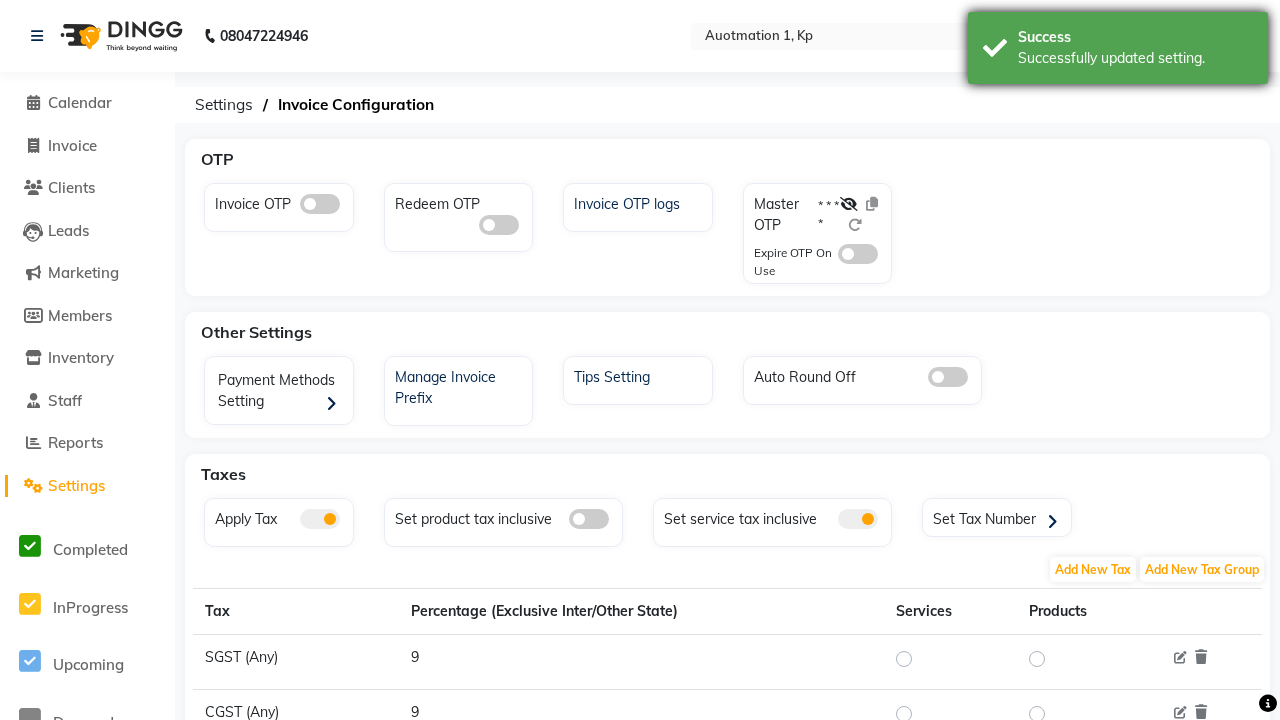 click on "Successfully updated setting." at bounding box center [1135, 58] 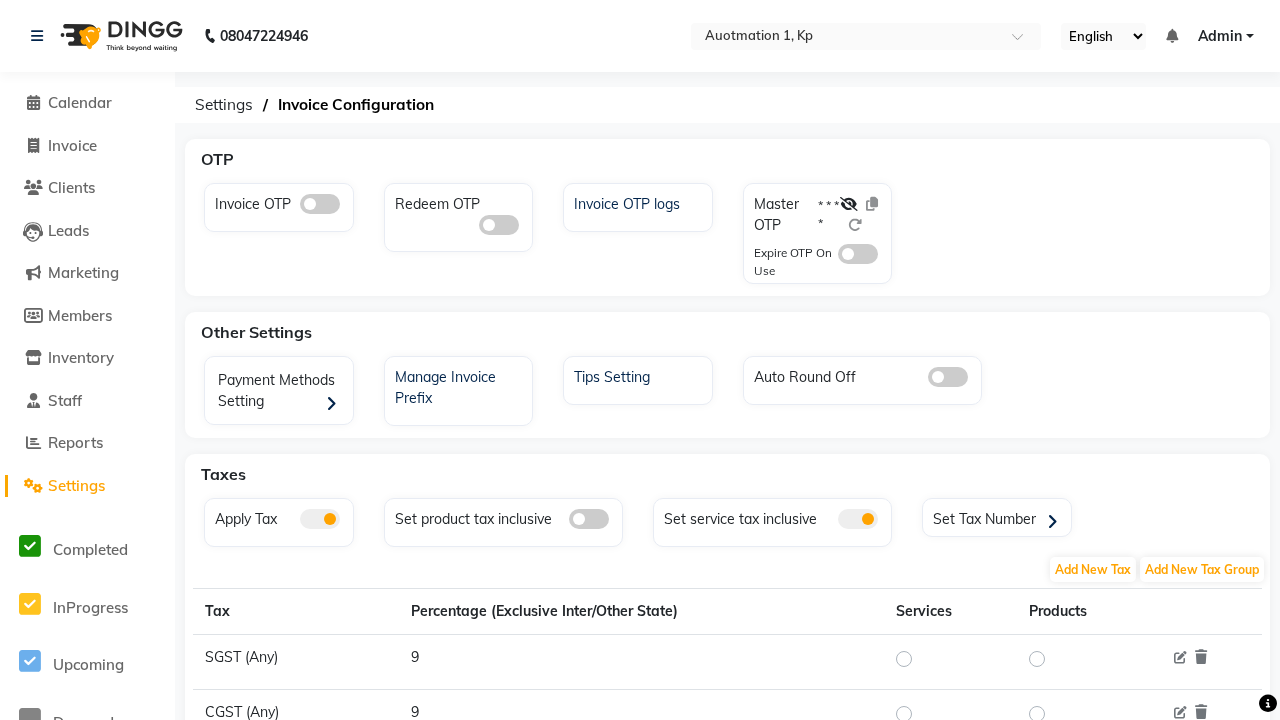 click on "Admin" at bounding box center (1220, 36) 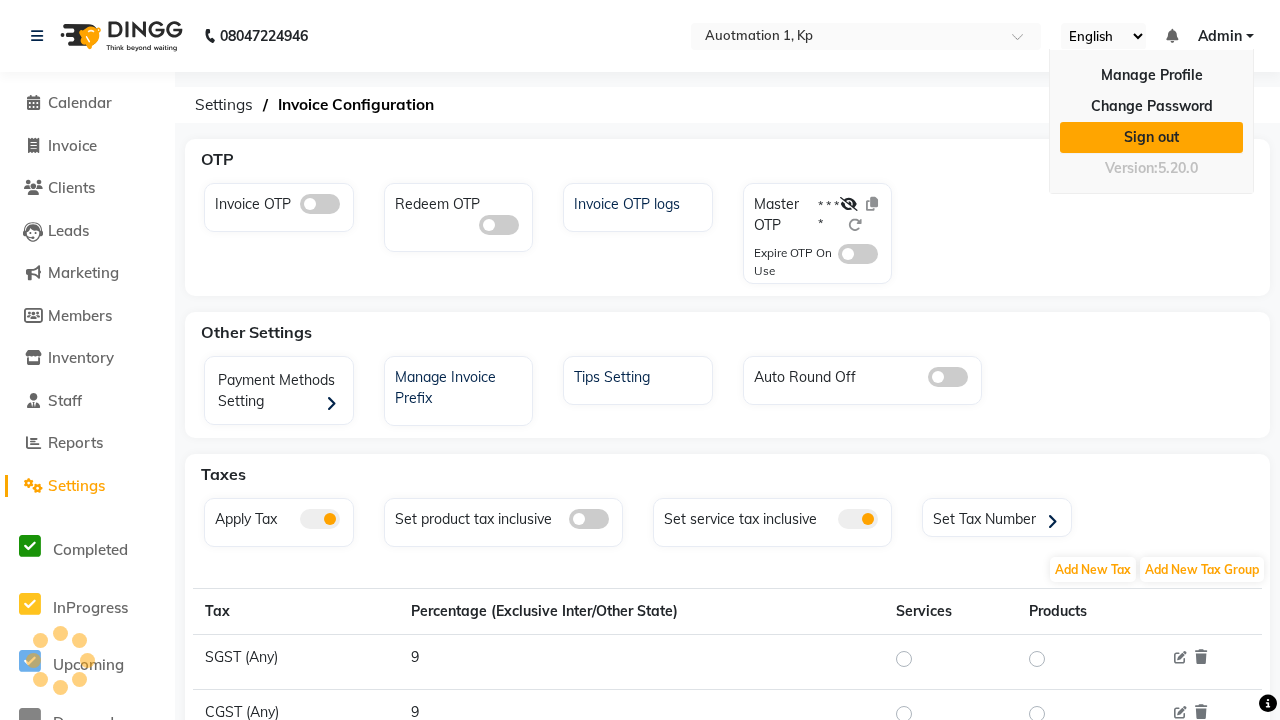 click on "Sign out" at bounding box center (1151, 137) 